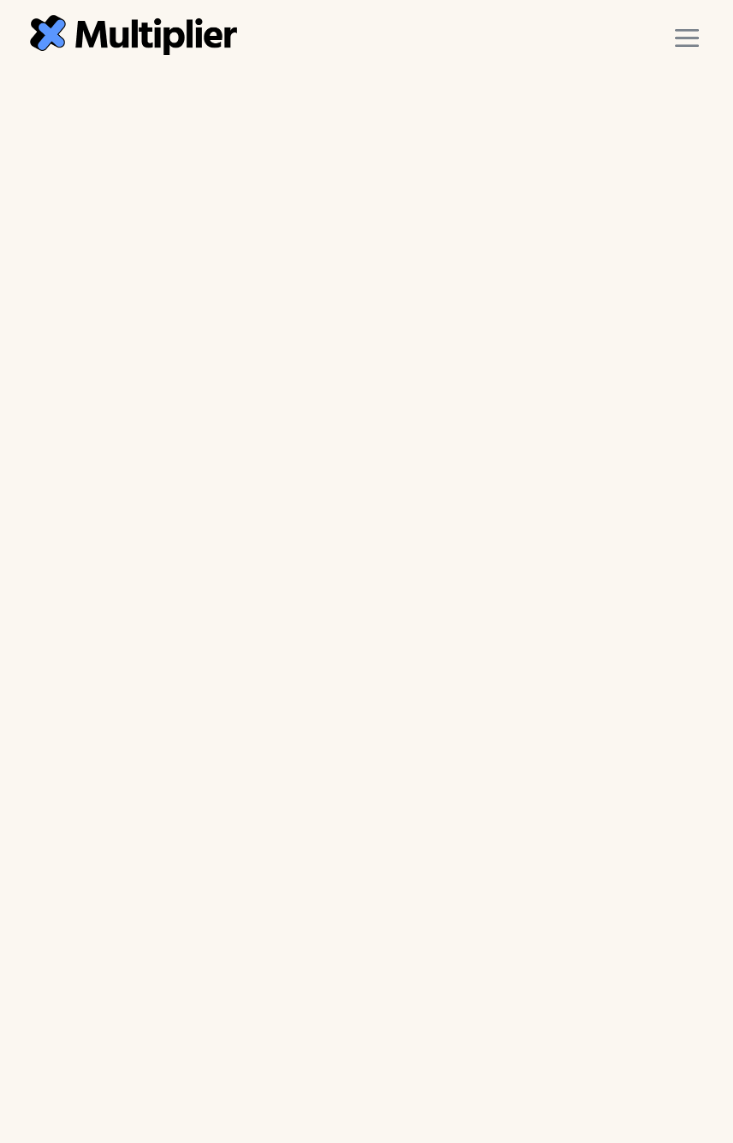 scroll, scrollTop: 0, scrollLeft: 0, axis: both 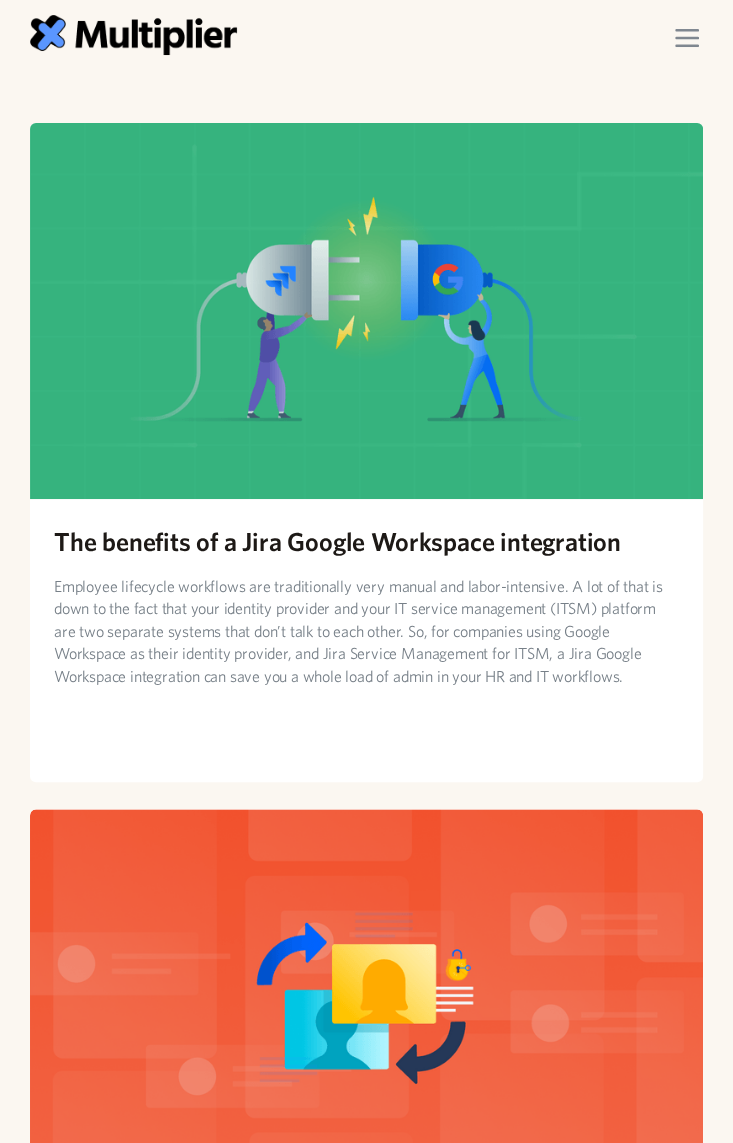 click on "The benefits of a Jira Google Workspace integration" at bounding box center [337, 541] 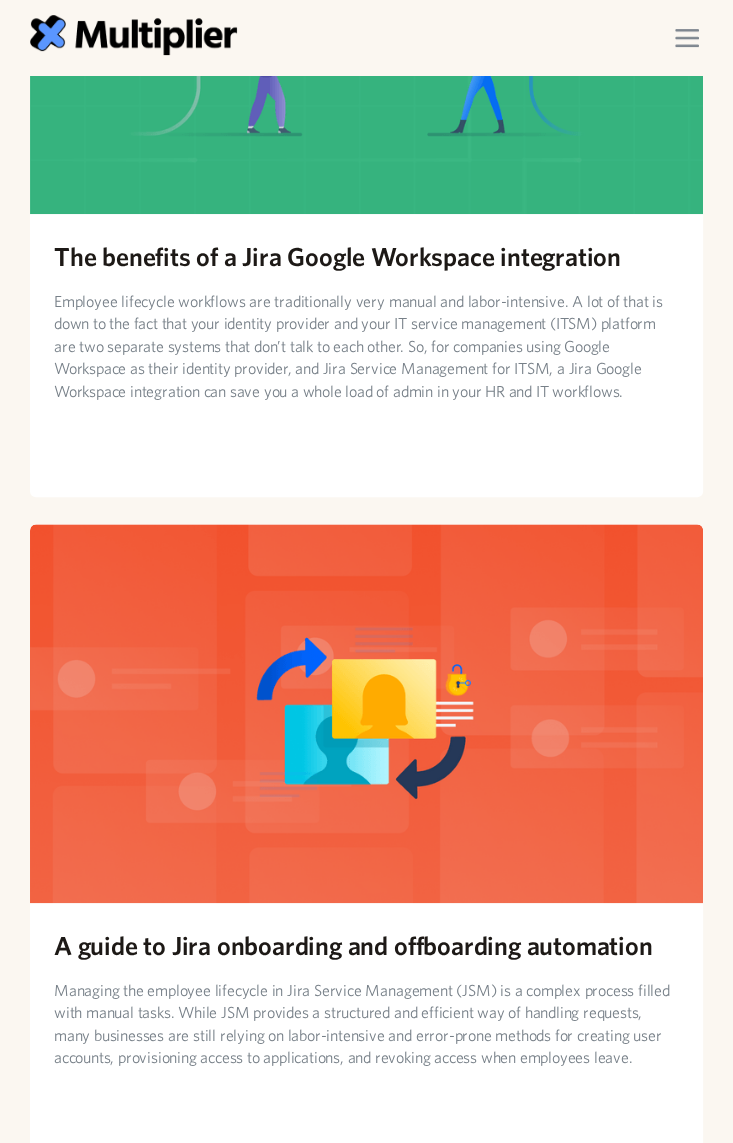 scroll, scrollTop: 444, scrollLeft: 0, axis: vertical 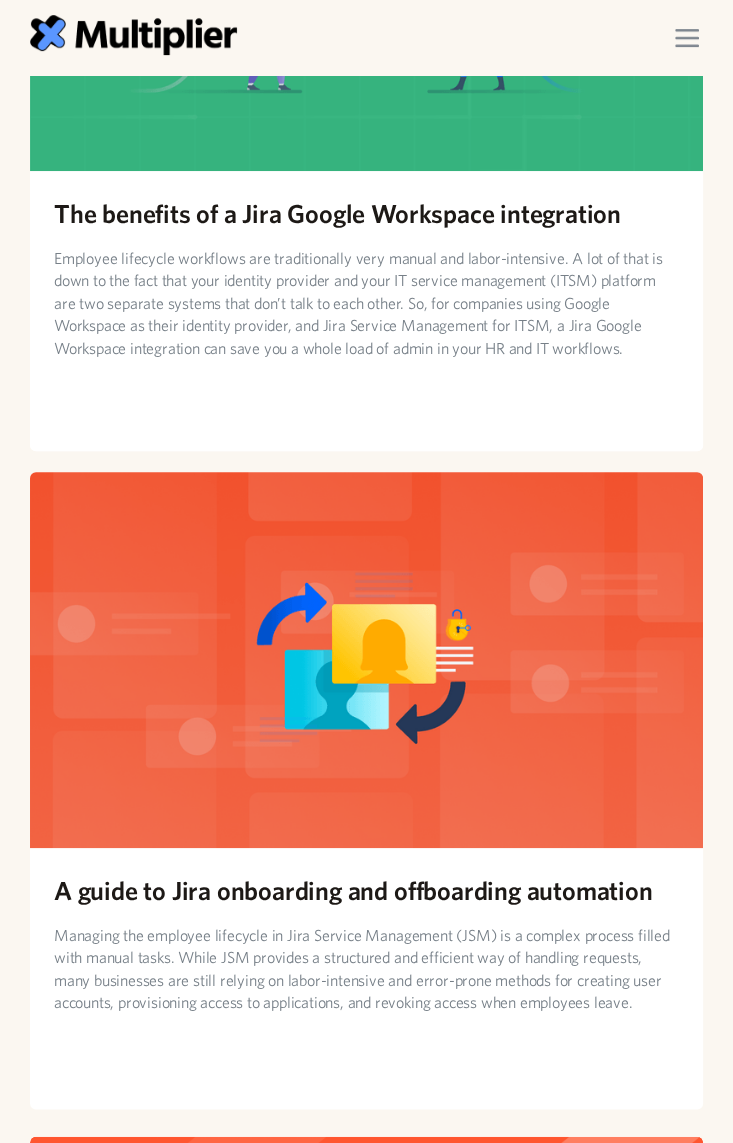 click on "A guide to Jira onboarding and offboarding automation" at bounding box center (353, 890) 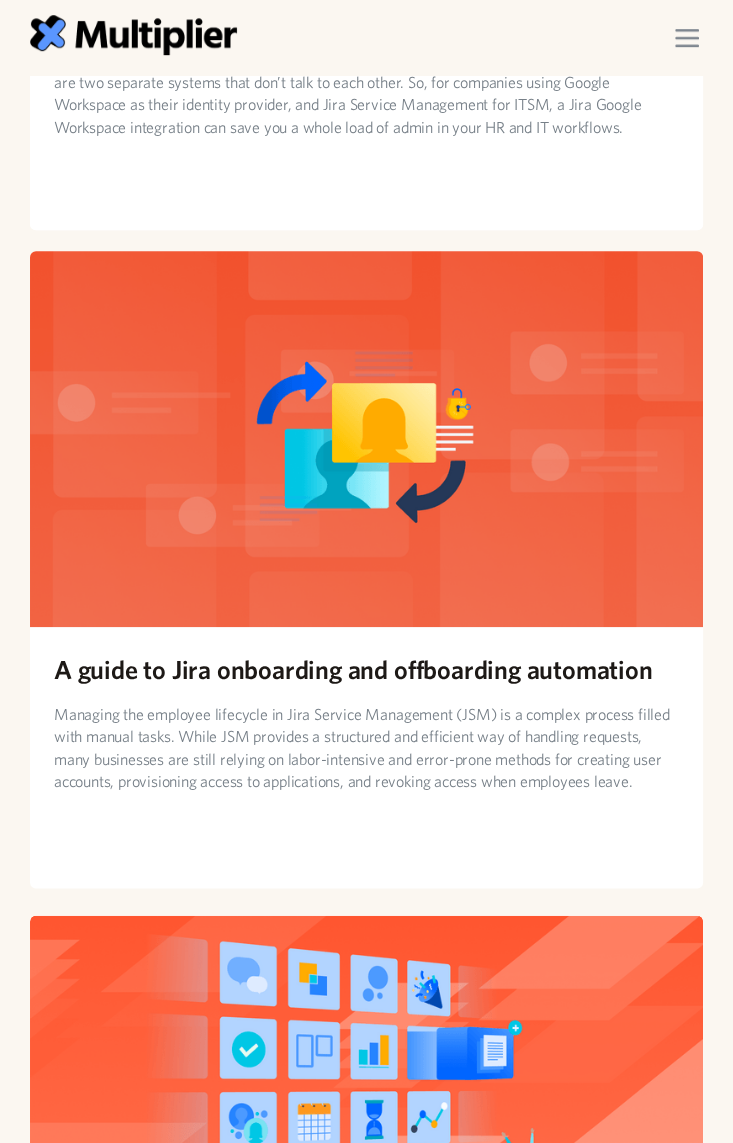 scroll, scrollTop: 1000, scrollLeft: 0, axis: vertical 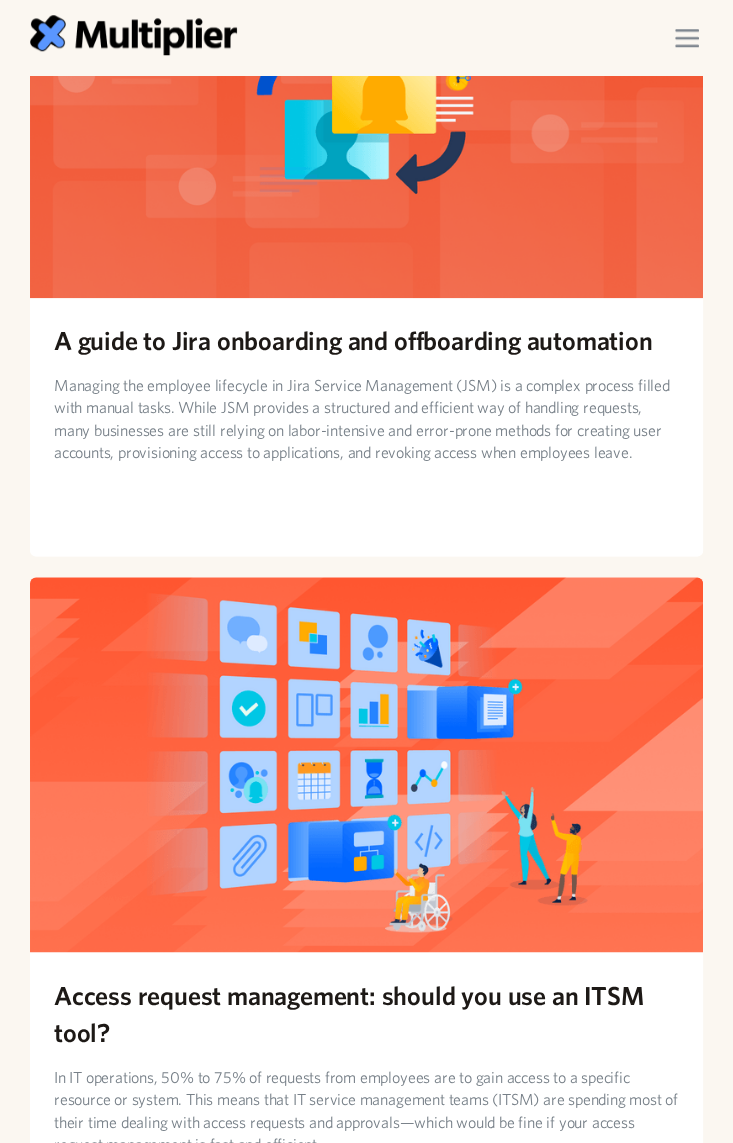 click on "Access request management: should you use an ITSM tool?" at bounding box center (366, 1012) 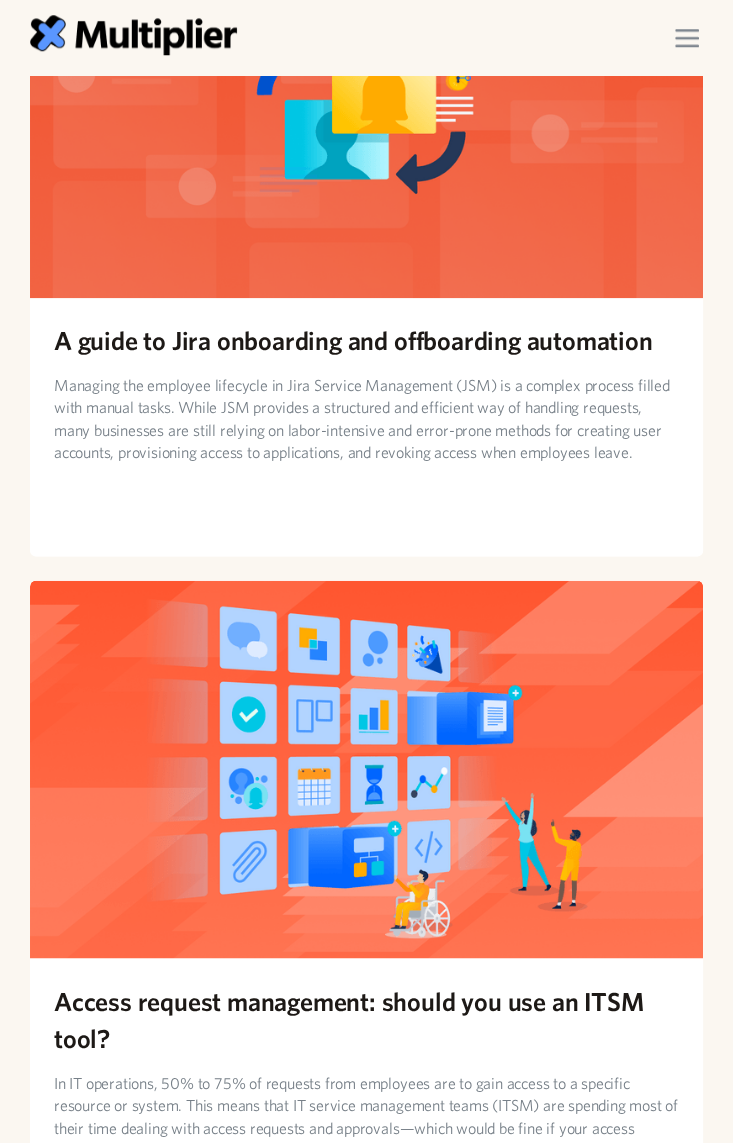 click at bounding box center [687, 38] 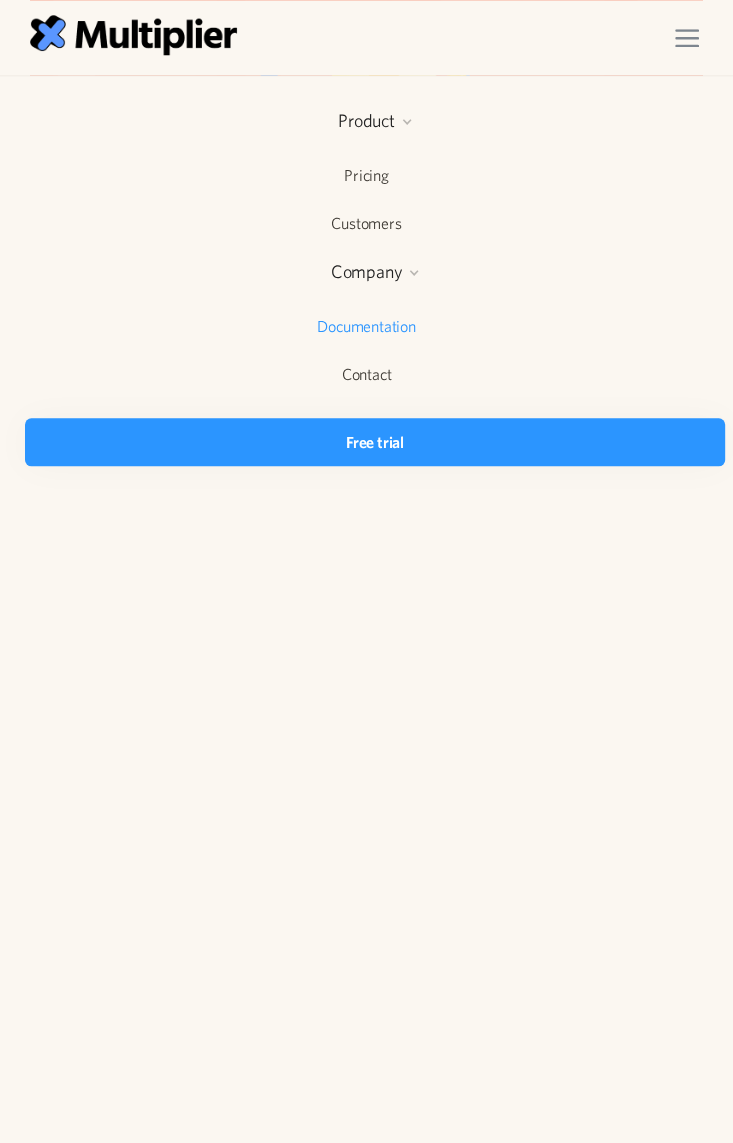 click on "Documentation" at bounding box center (366, 326) 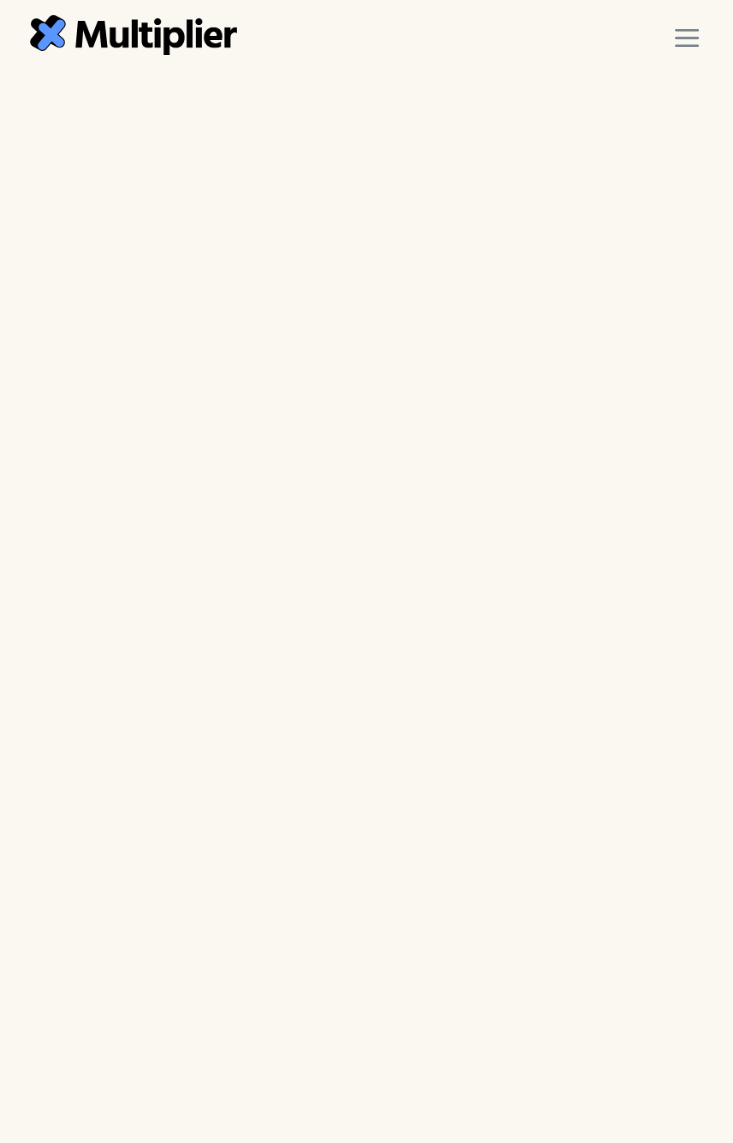 scroll, scrollTop: 0, scrollLeft: 0, axis: both 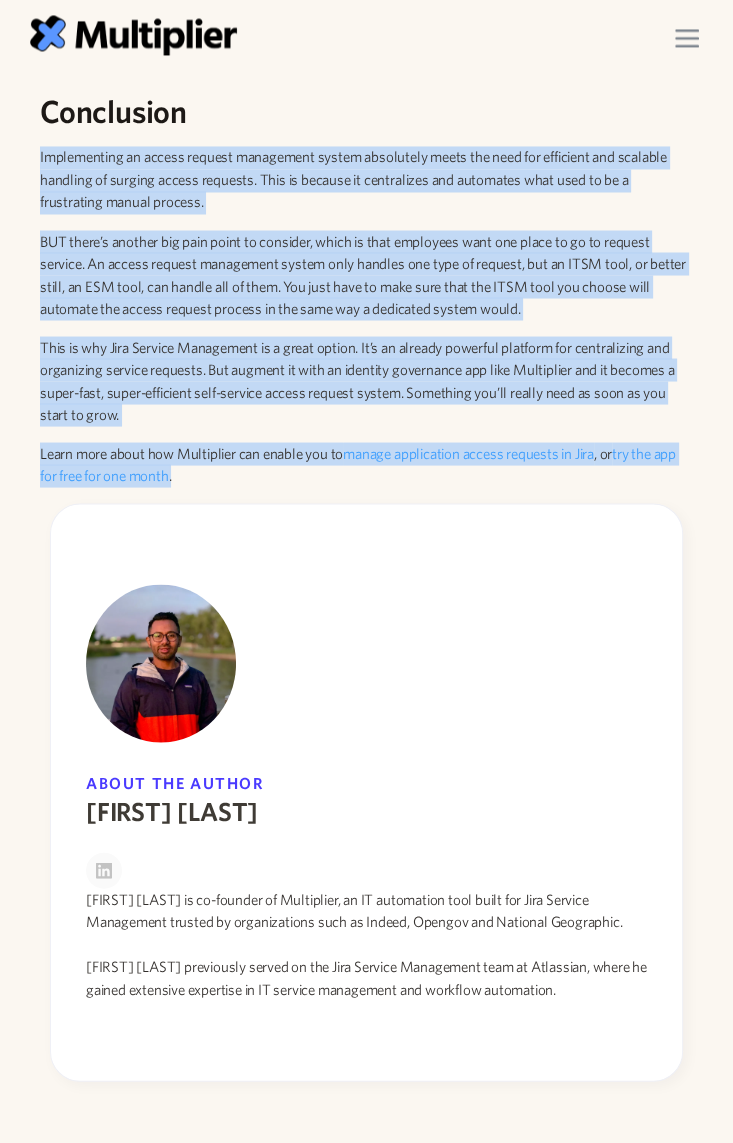 drag, startPoint x: 200, startPoint y: 504, endPoint x: 22, endPoint y: 183, distance: 367.04904 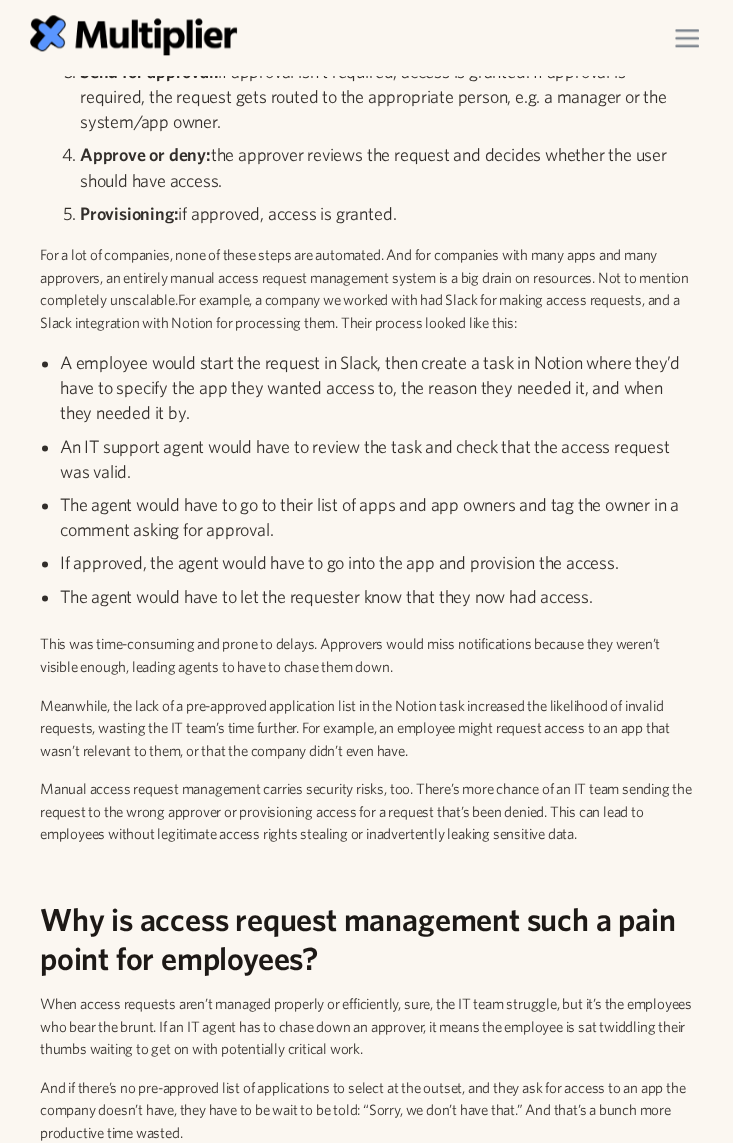 scroll, scrollTop: 1496, scrollLeft: 0, axis: vertical 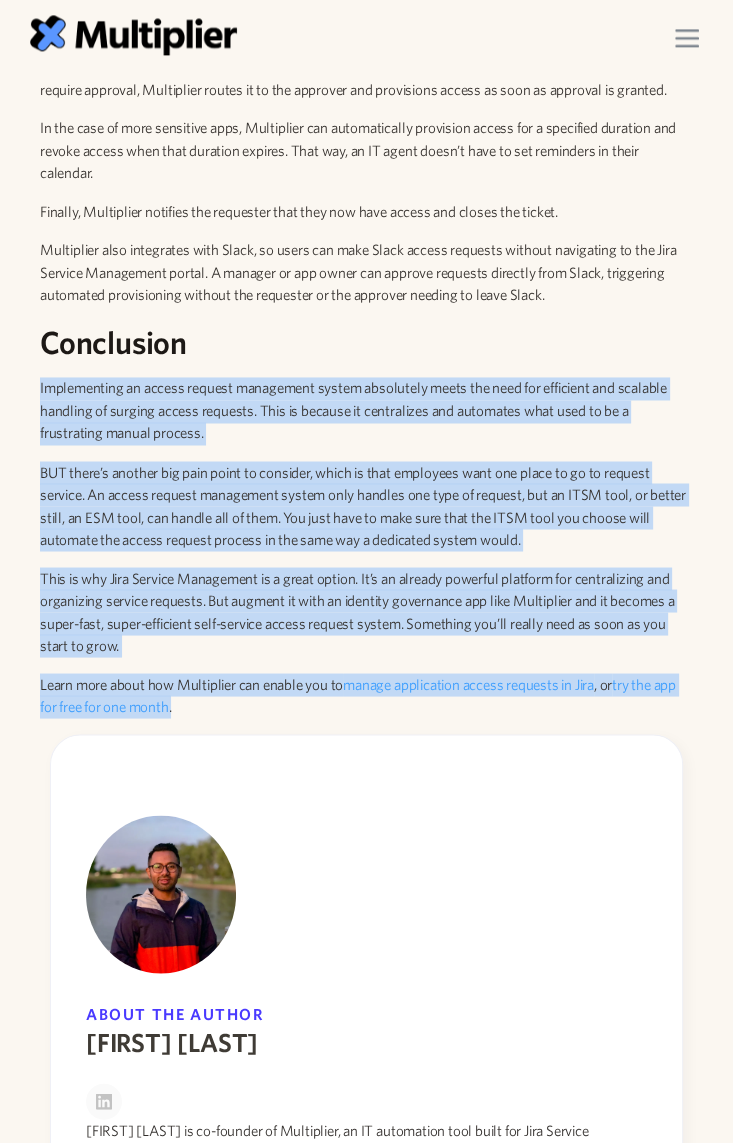 click on "Learn more about how Multiplier can enable you to  manage application access requests in Jira , or  try the app for free for one month ." at bounding box center [366, 695] 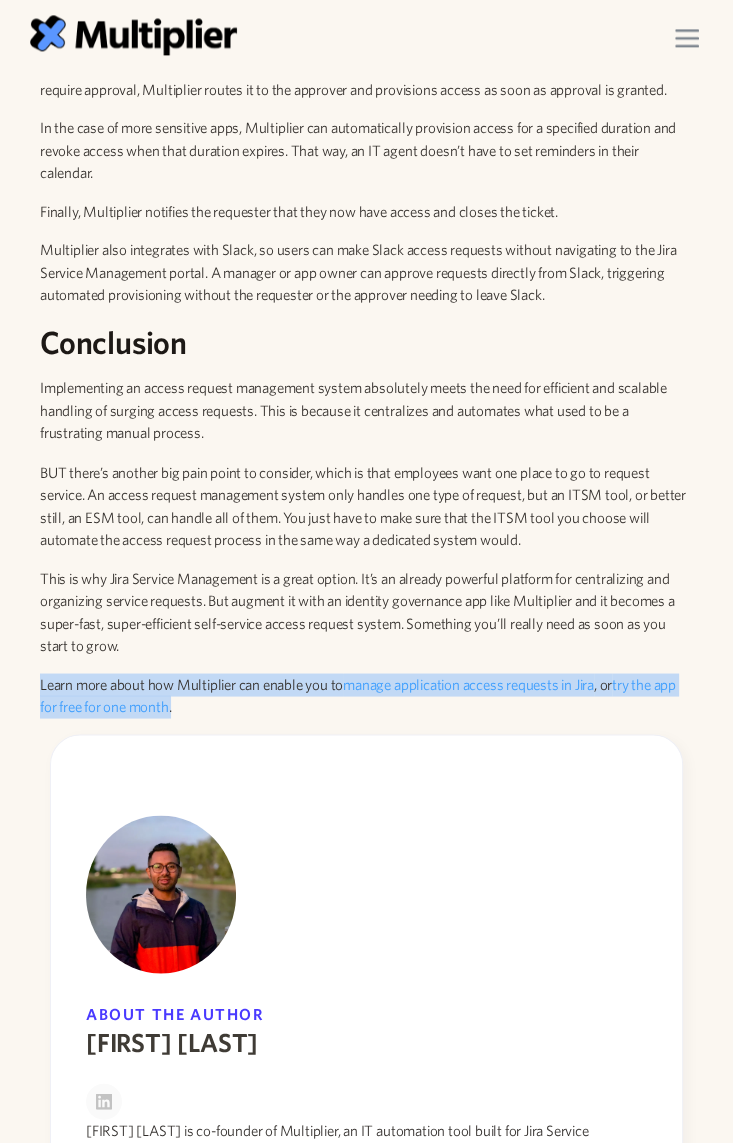 drag, startPoint x: 229, startPoint y: 732, endPoint x: 2, endPoint y: 713, distance: 227.79376 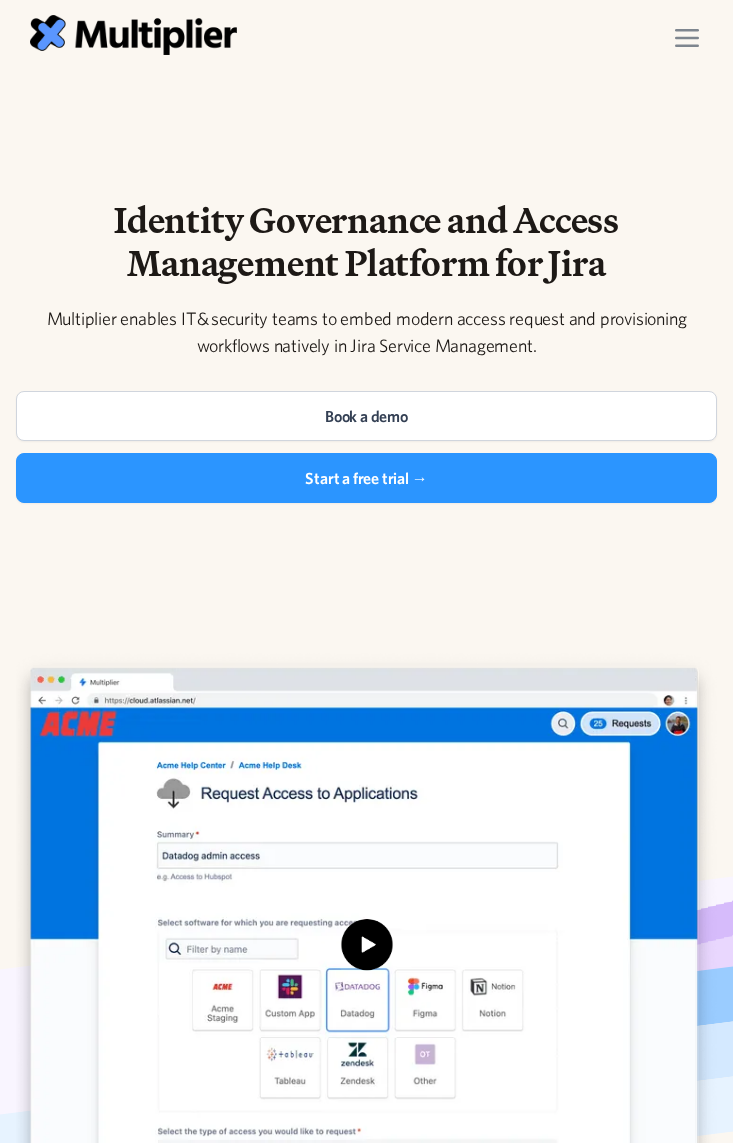 scroll, scrollTop: 0, scrollLeft: 0, axis: both 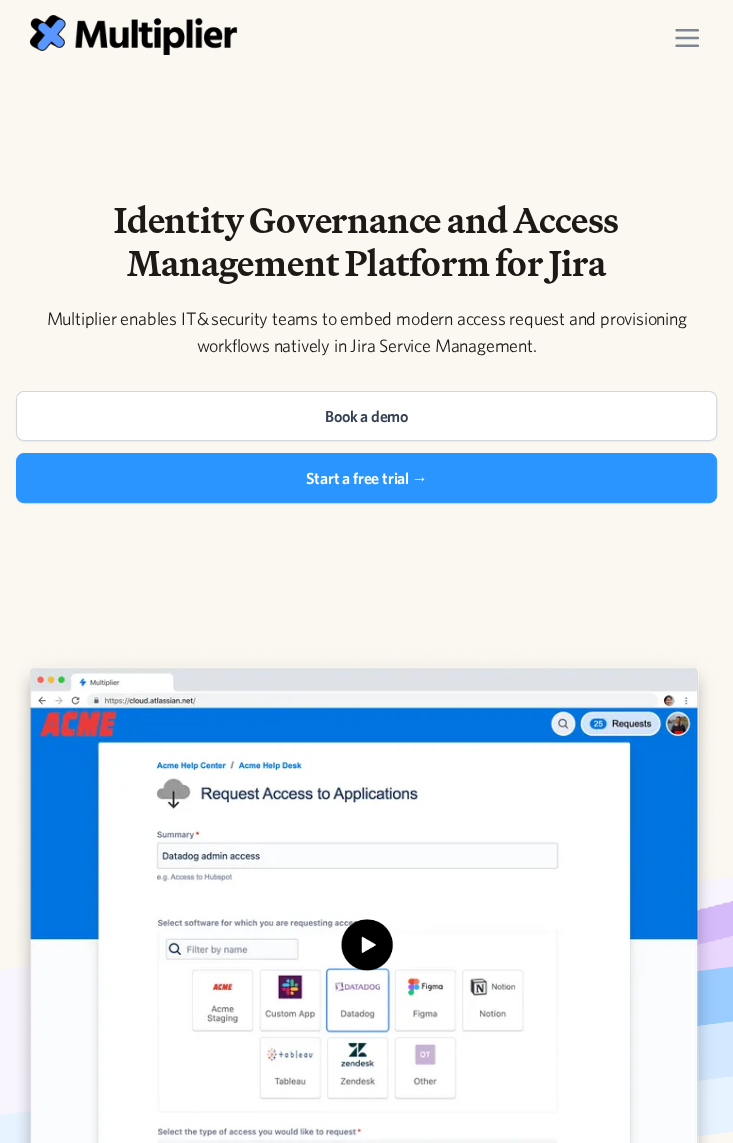 click at bounding box center (687, 38) 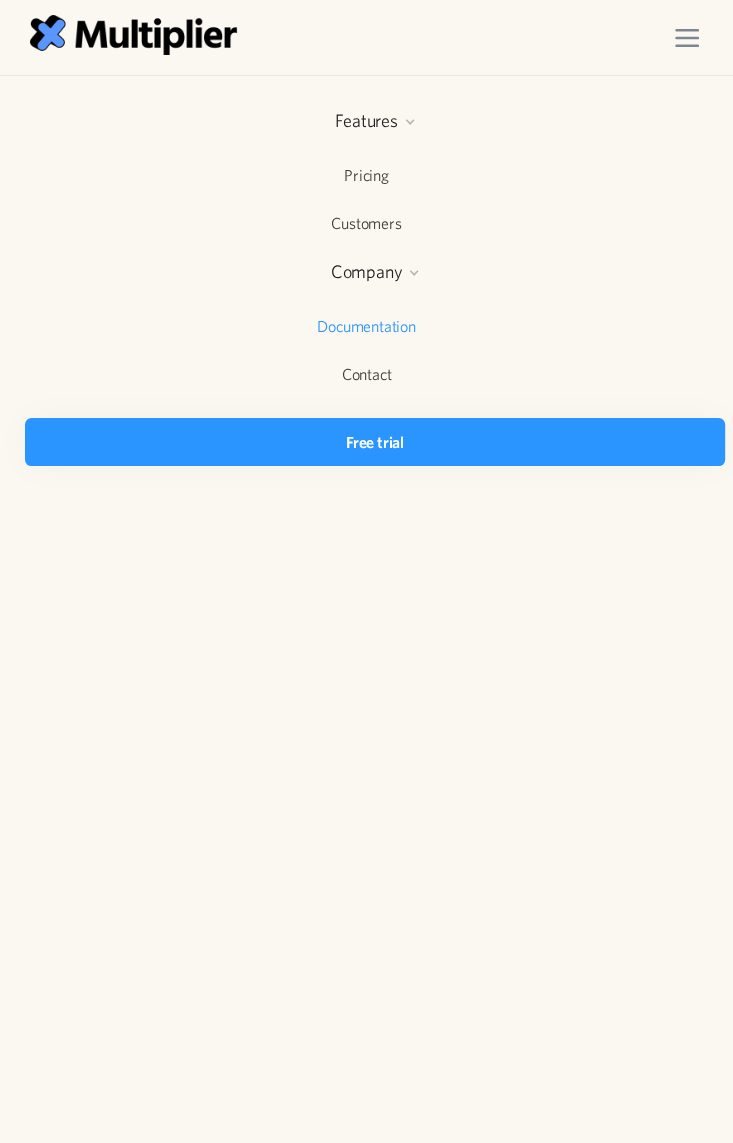 click on "Documentation" at bounding box center (366, 326) 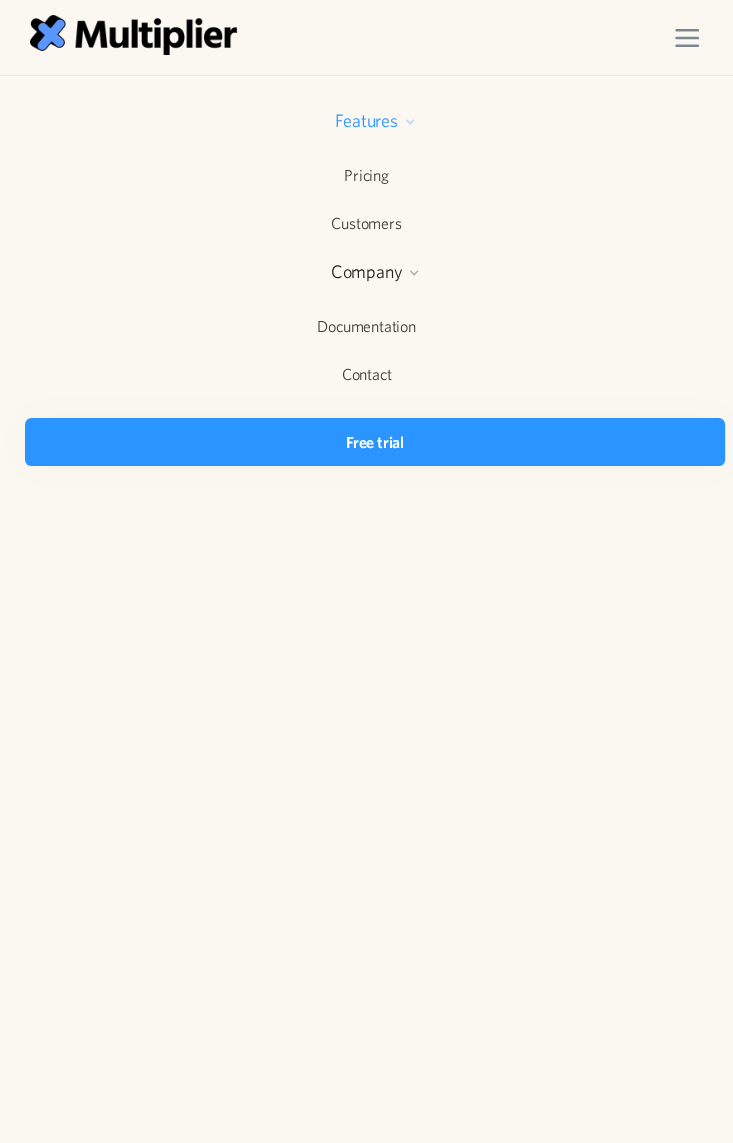 click on "Features" at bounding box center (366, 123) 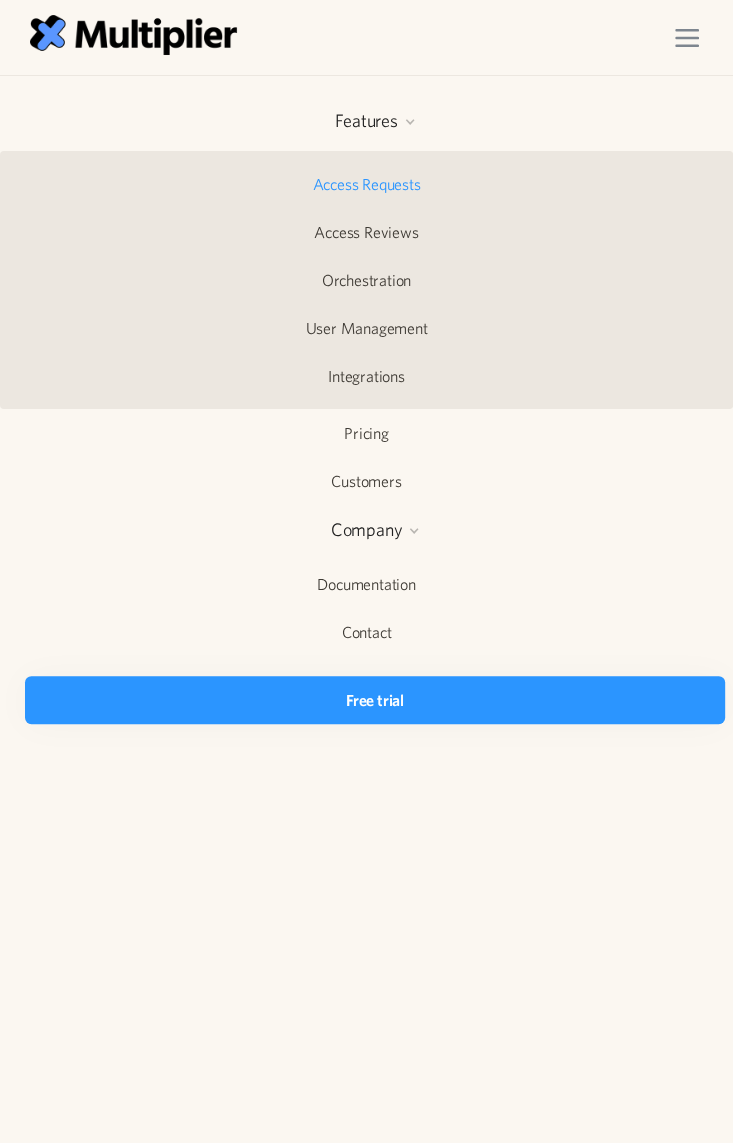 click on "Access Requests" at bounding box center (366, 184) 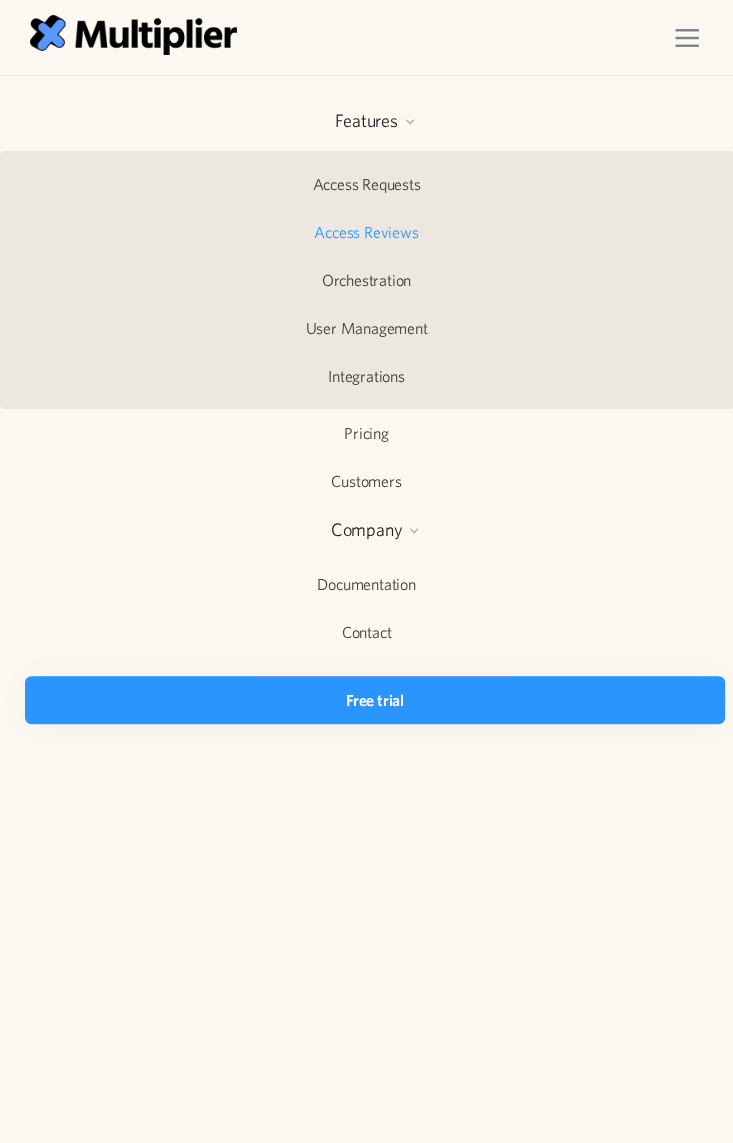 click on "Access Reviews" at bounding box center (366, 232) 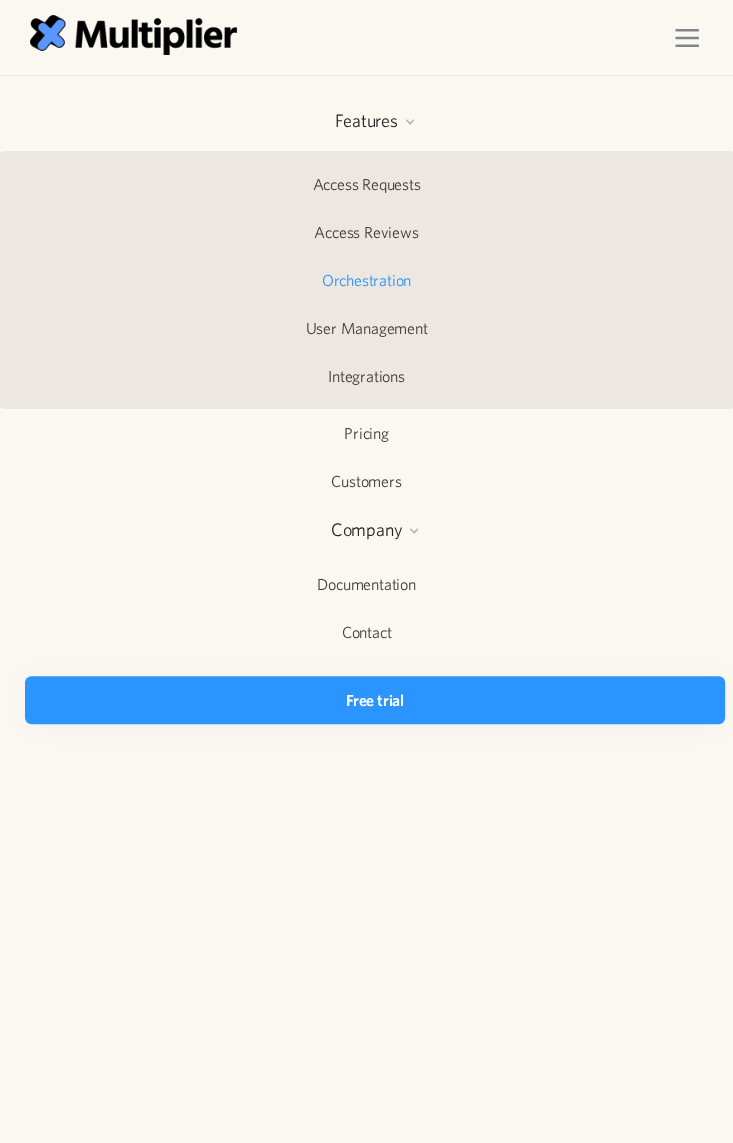click on "Orchestration" at bounding box center [366, 280] 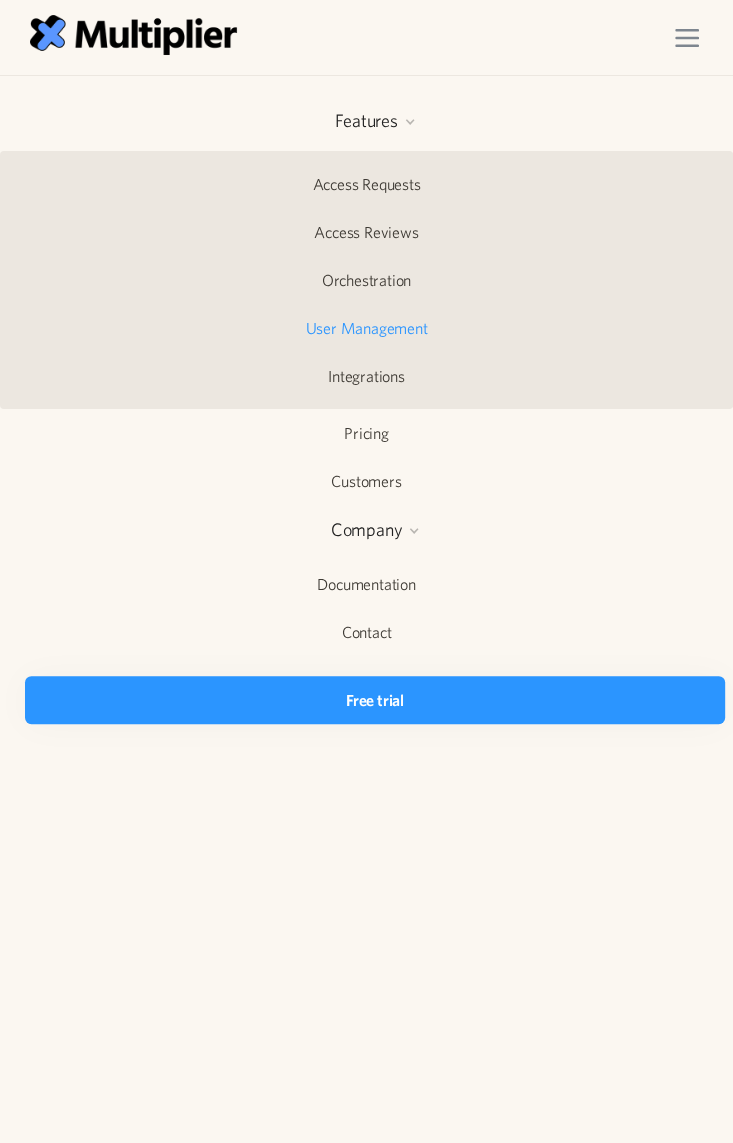 click on "User Management" at bounding box center [366, 328] 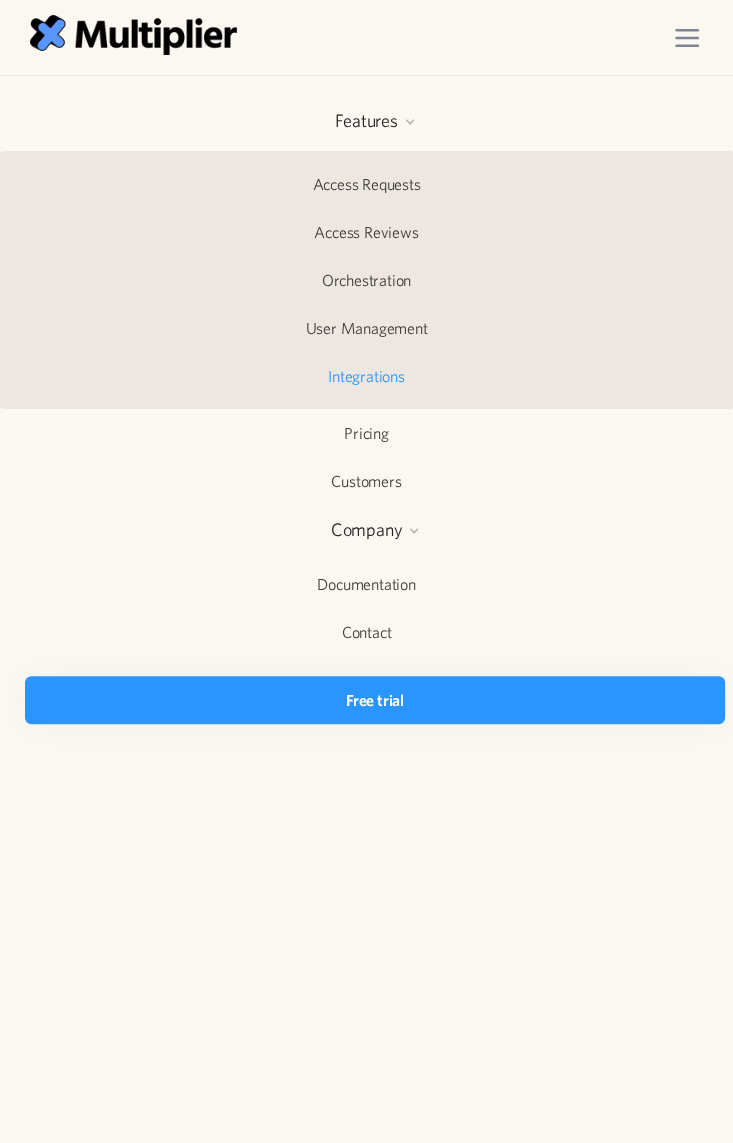 click on "Integrations" at bounding box center [366, 376] 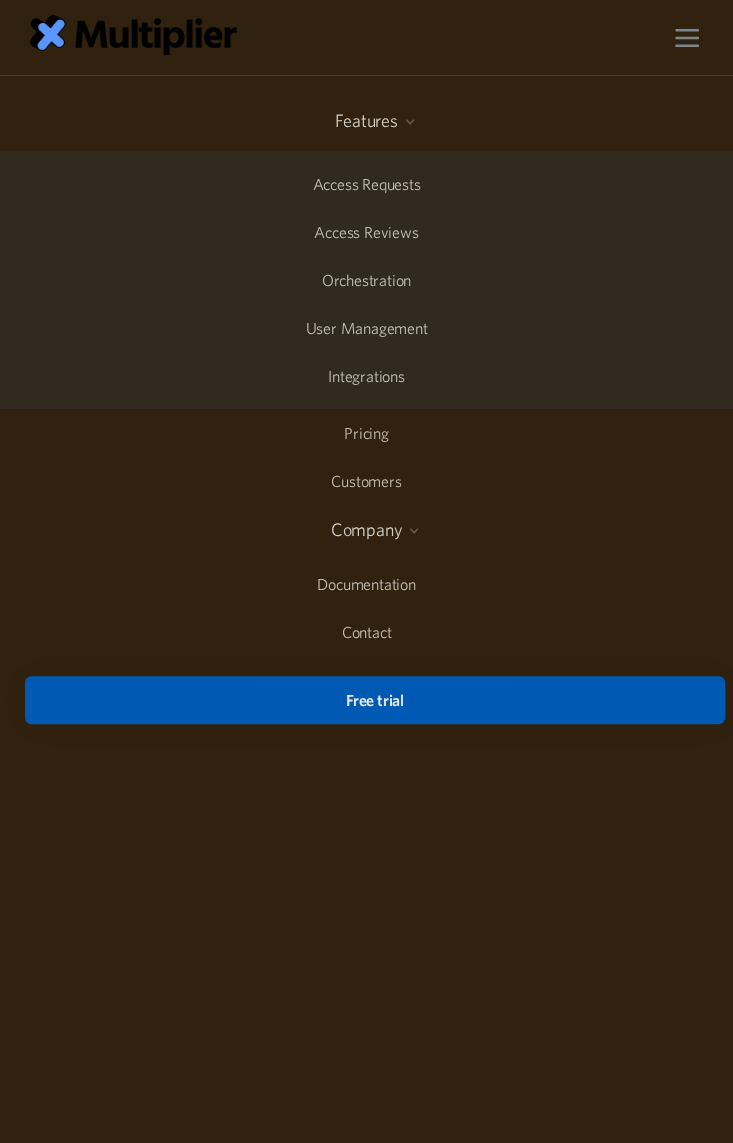 click at bounding box center (687, 38) 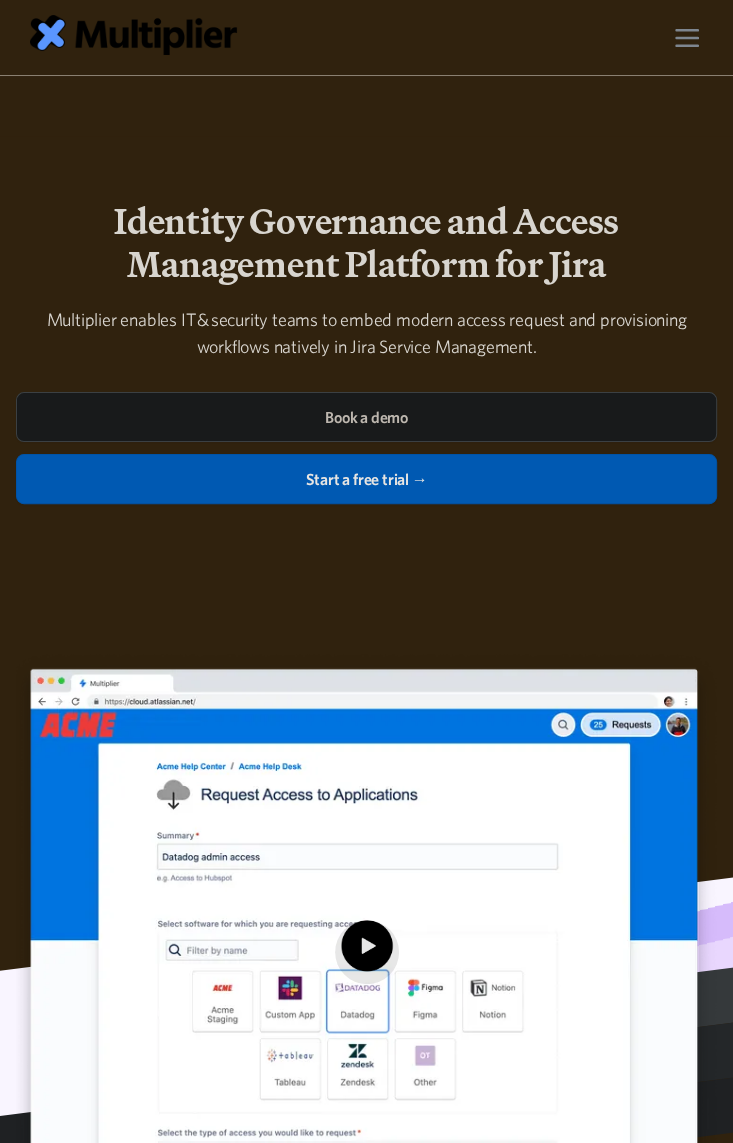 click at bounding box center [687, 38] 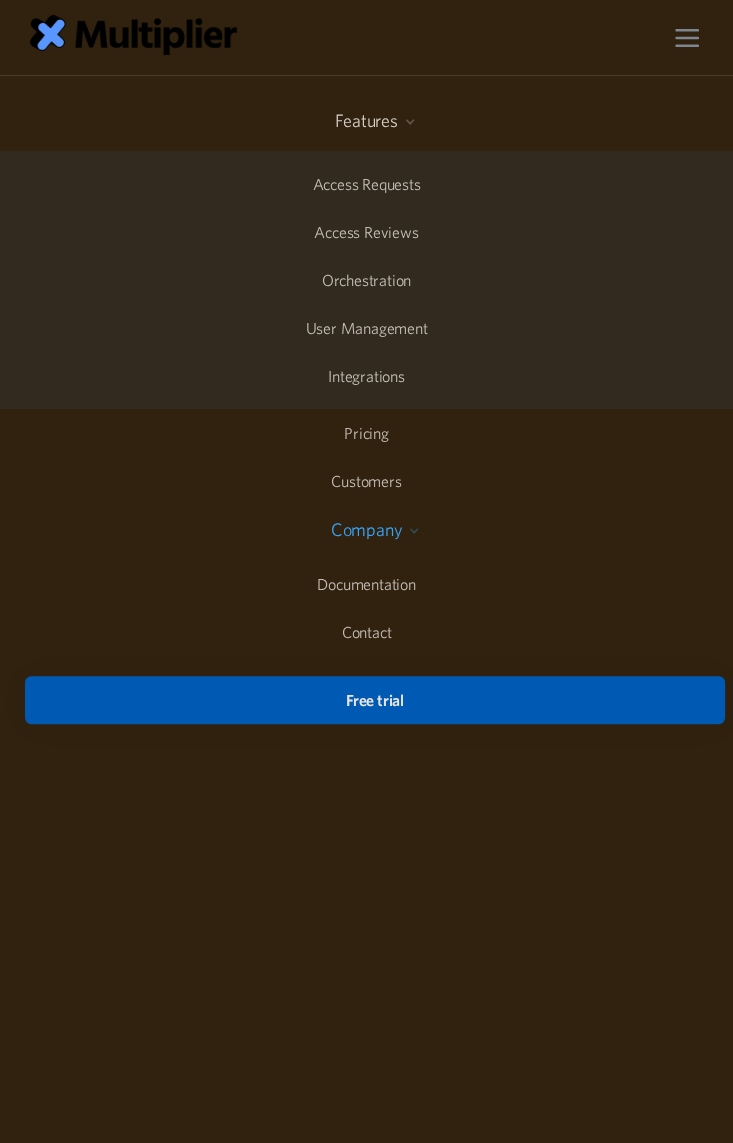 click on "Company" at bounding box center (367, 530) 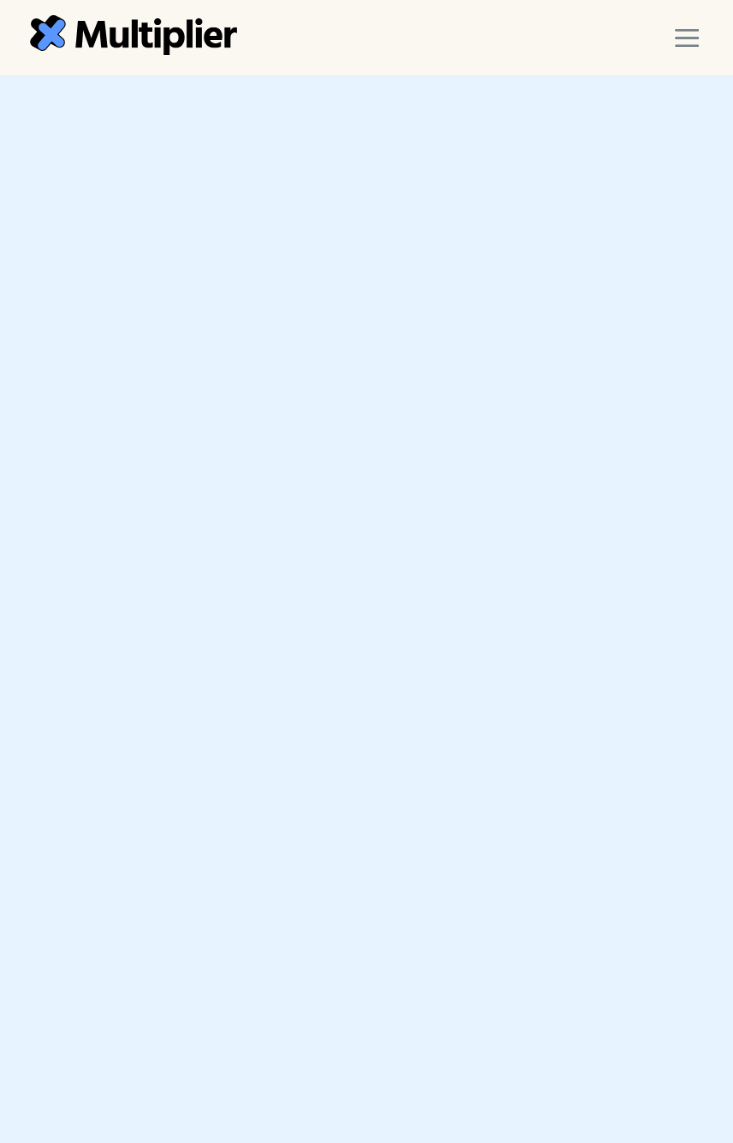 scroll, scrollTop: 0, scrollLeft: 0, axis: both 